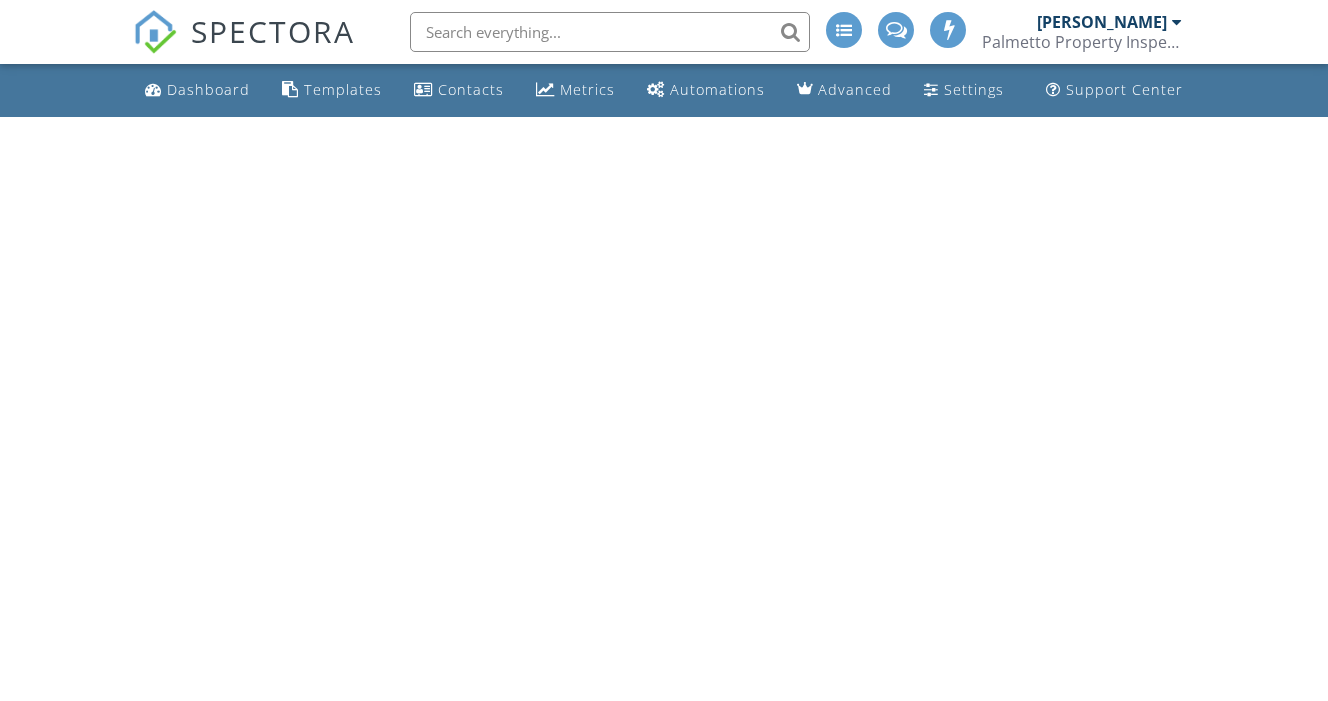 scroll, scrollTop: 0, scrollLeft: 0, axis: both 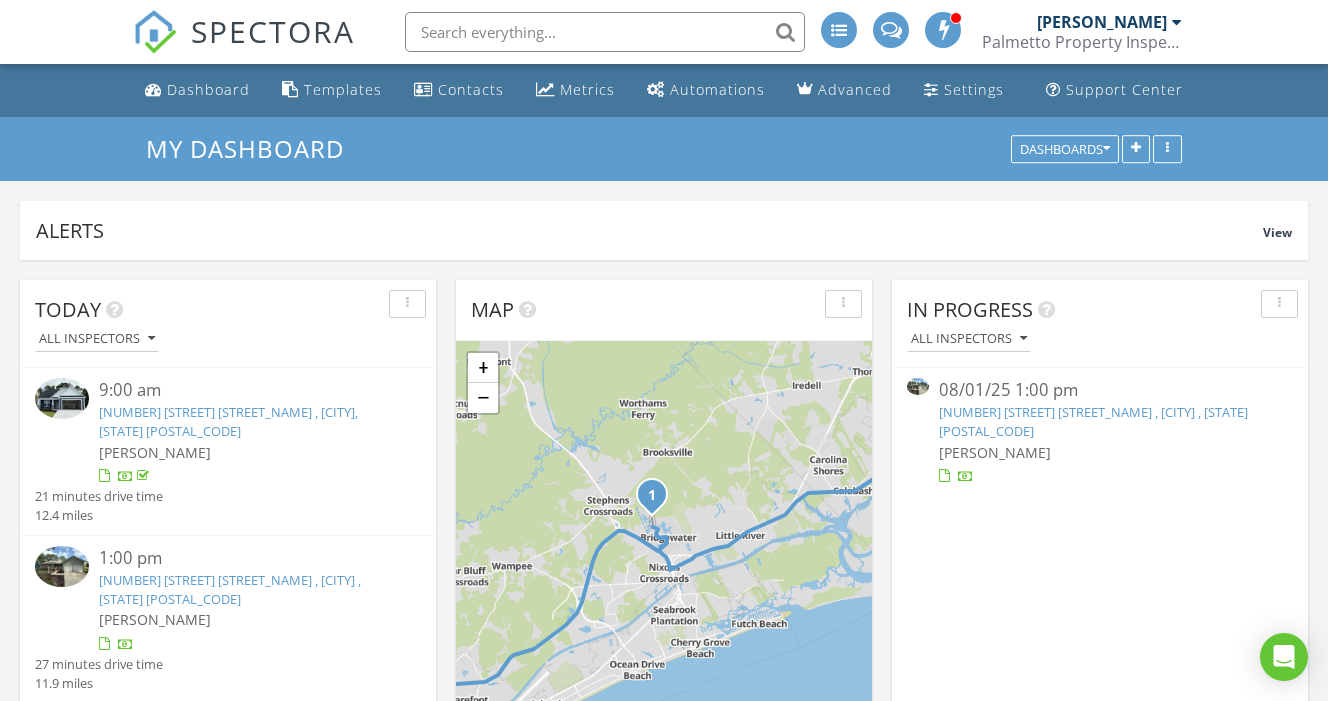 click on "[NUMBER] [STREET] [STREET_NAME] , [CITY] , [STATE] [POSTAL_CODE]" at bounding box center (230, 589) 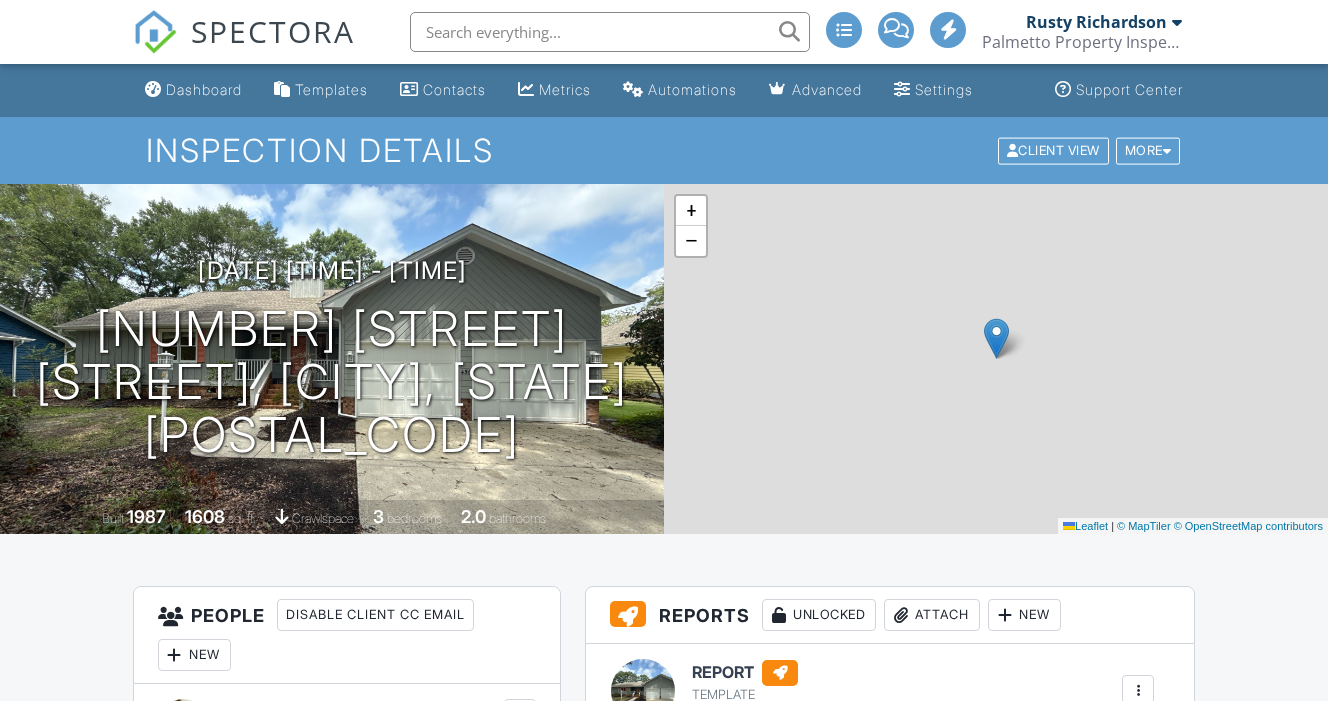 scroll, scrollTop: 135, scrollLeft: 0, axis: vertical 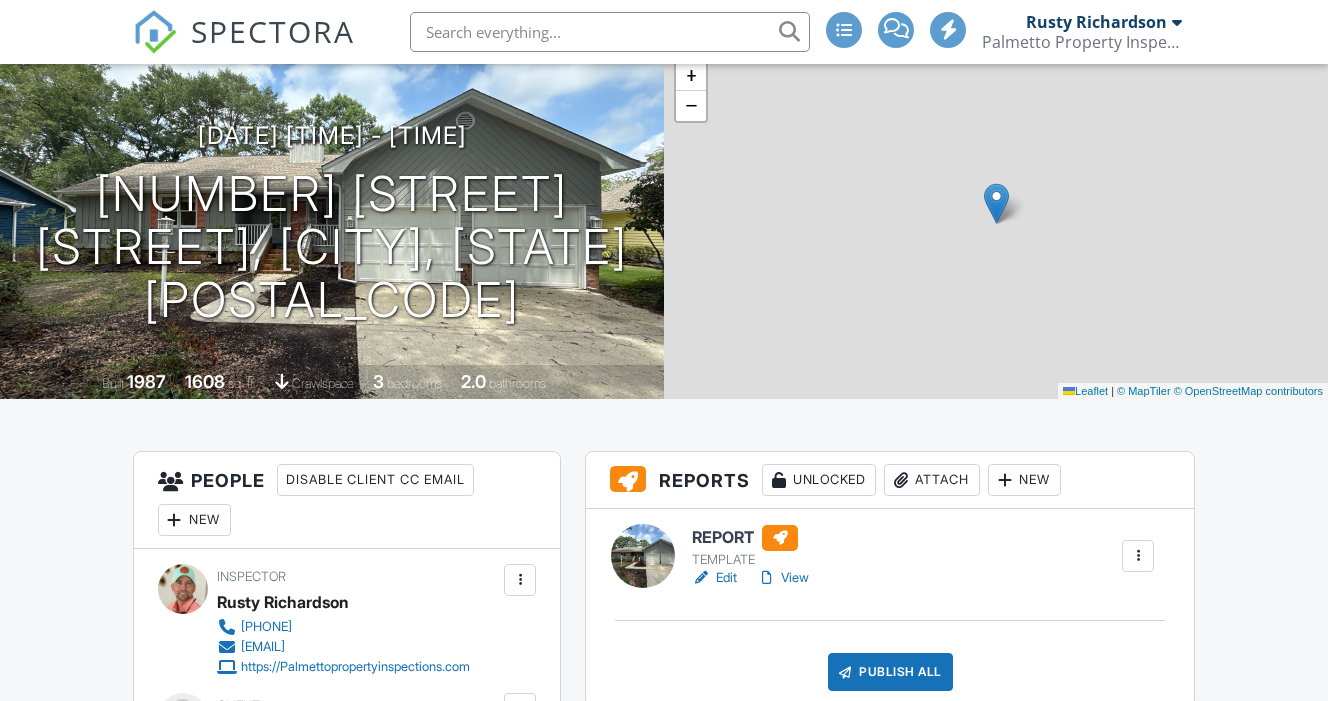 click on "Edit" at bounding box center [714, 578] 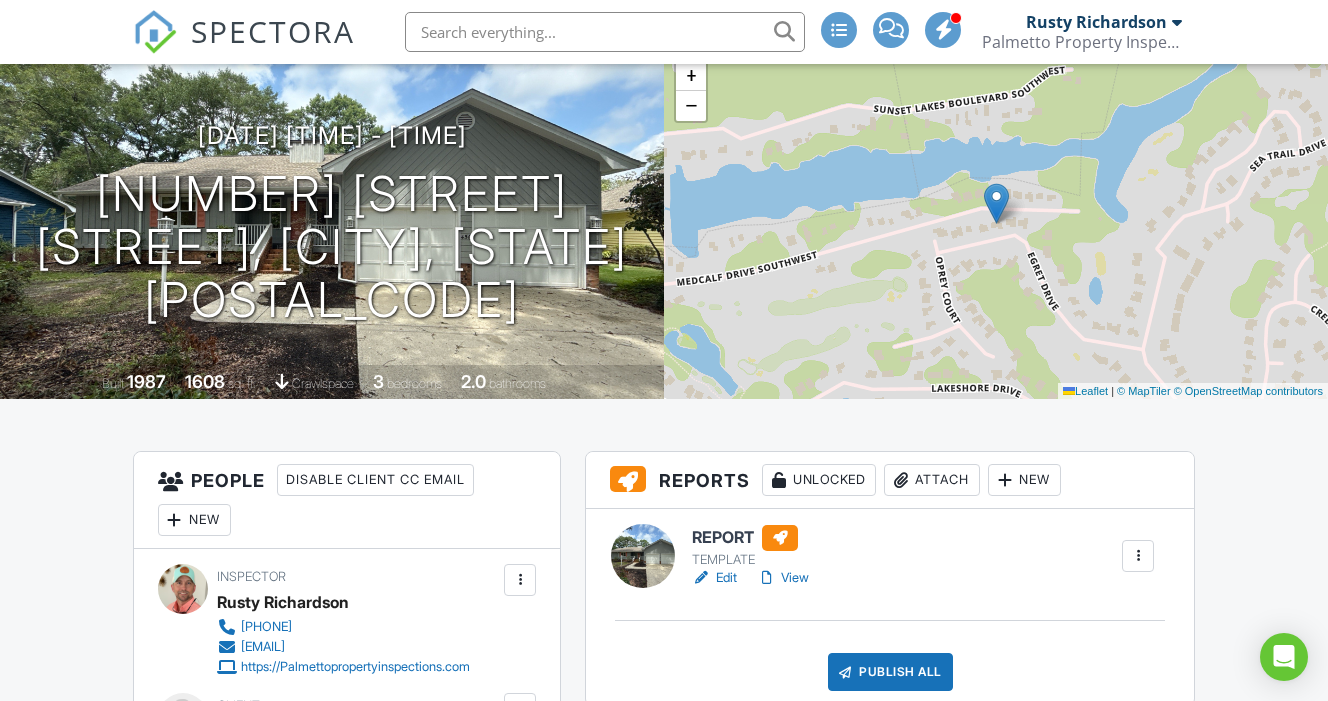 scroll, scrollTop: 135, scrollLeft: 0, axis: vertical 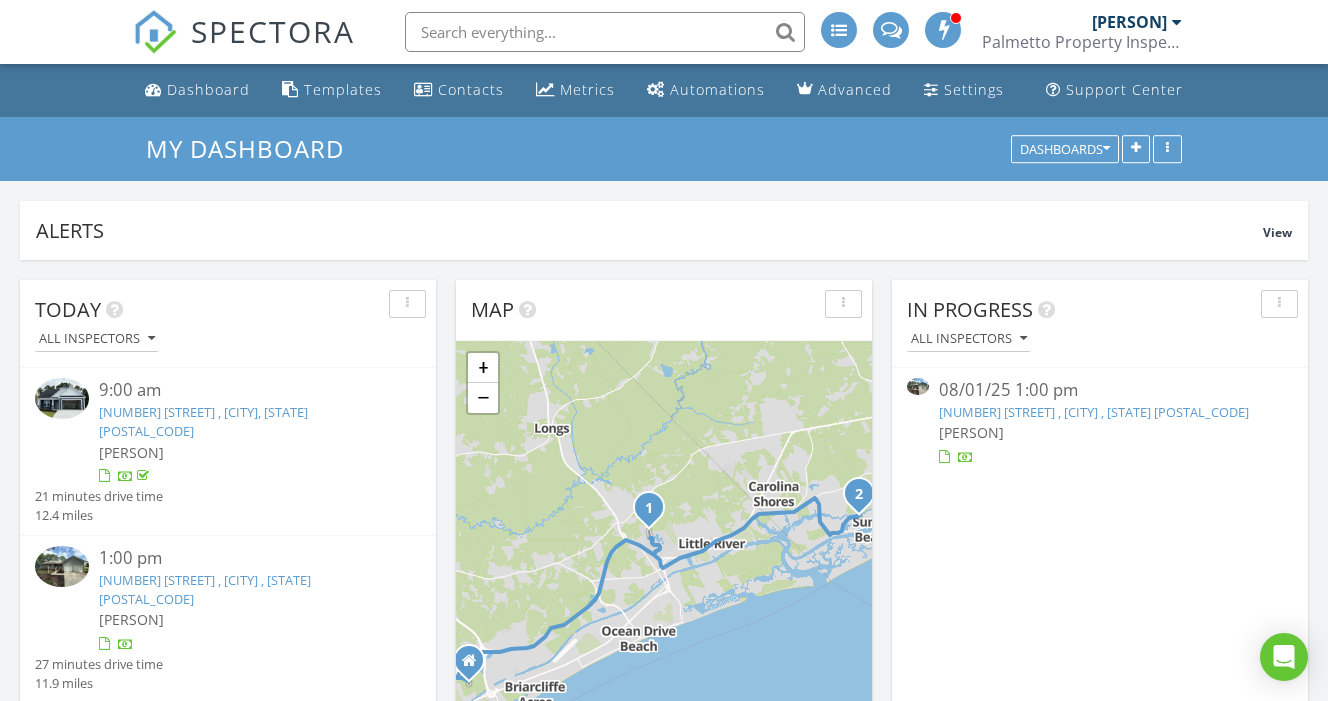click on "[NUMBER] [STREET] [STREET_NAME] , [CITY] , [STATE] [POSTAL_CODE]" at bounding box center (205, 589) 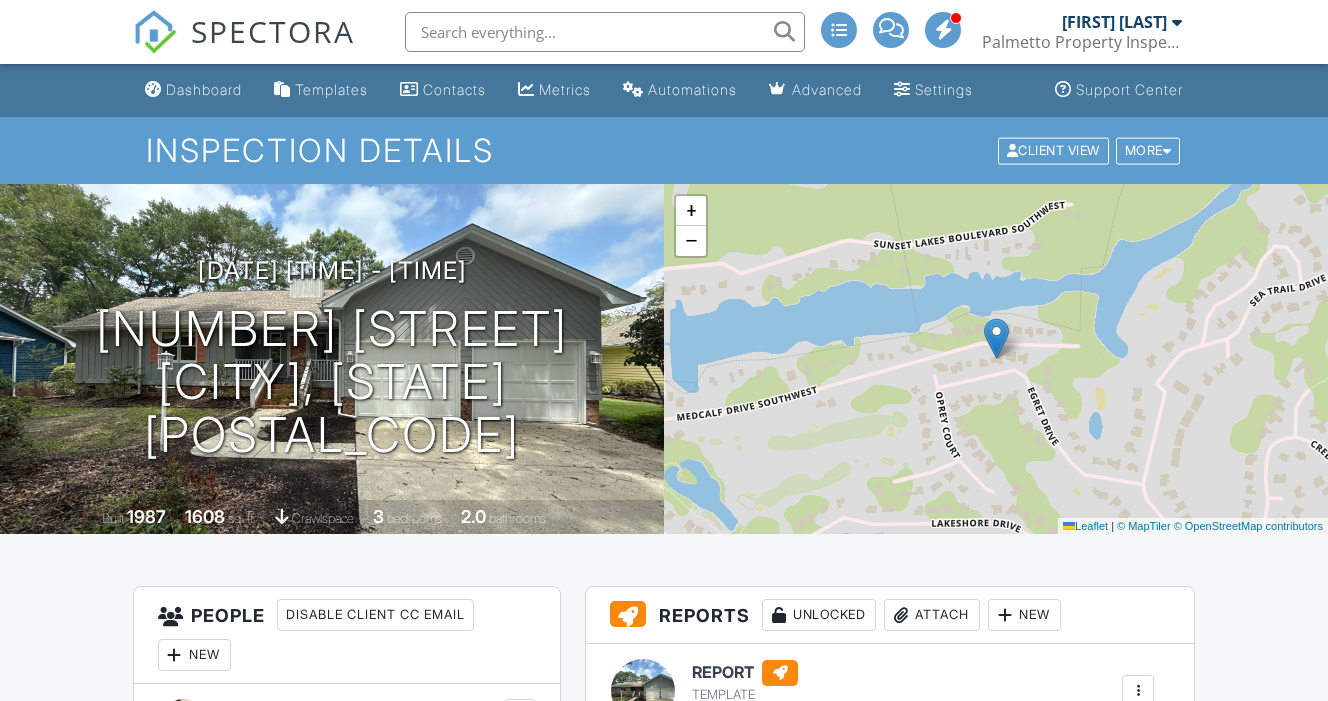 click on "Publish All" at bounding box center [890, 807] 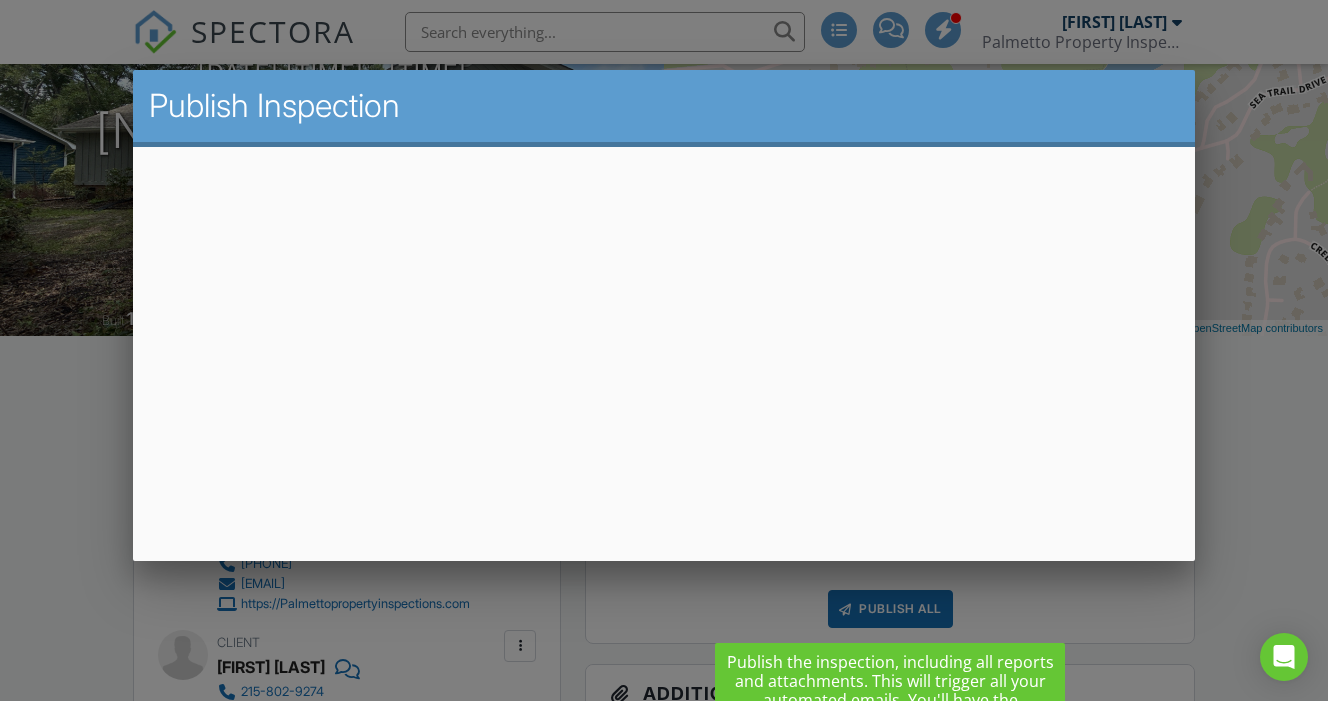 scroll, scrollTop: 198, scrollLeft: 0, axis: vertical 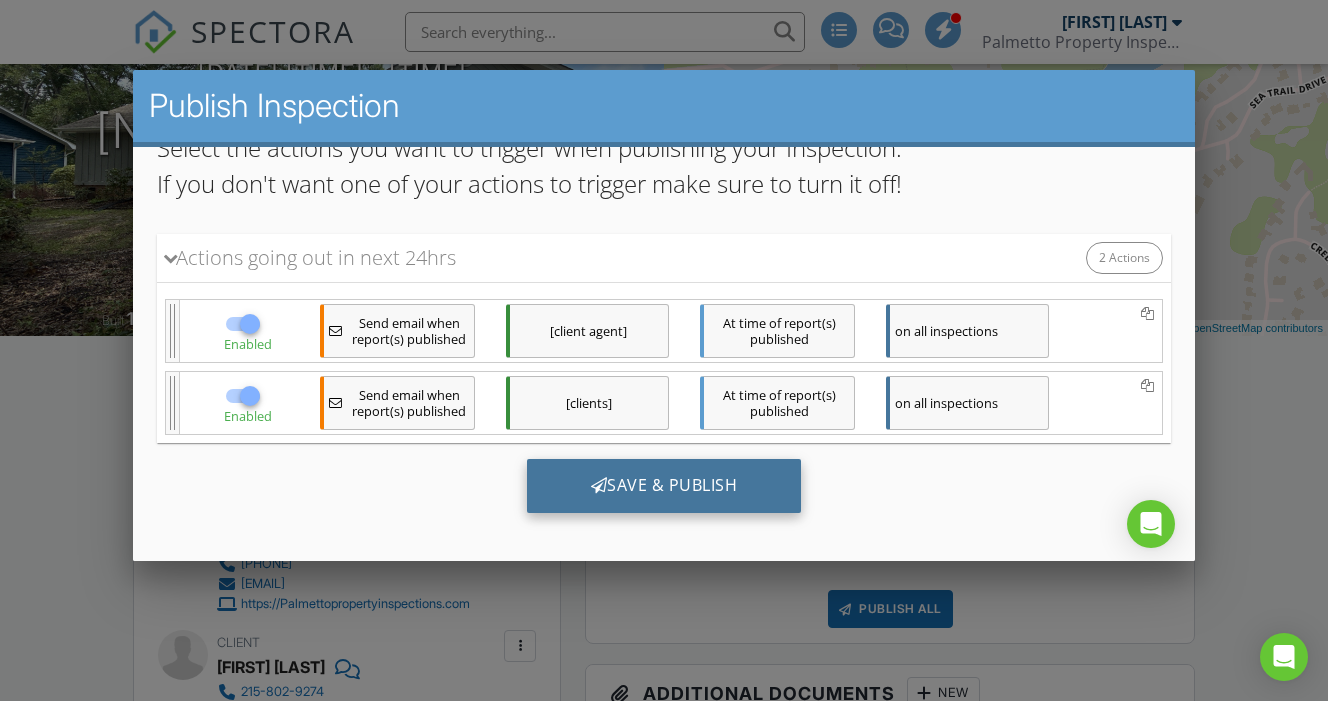 click on "Save & Publish" at bounding box center [663, 486] 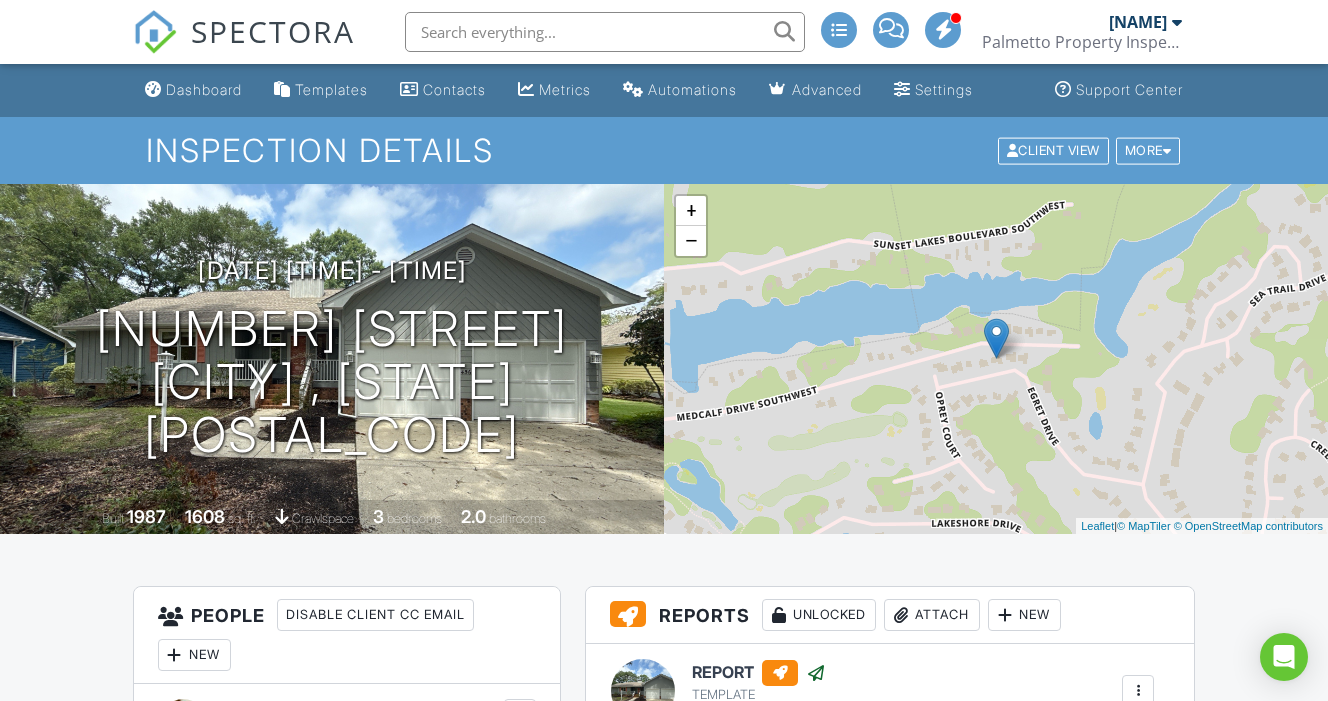 scroll, scrollTop: 0, scrollLeft: 0, axis: both 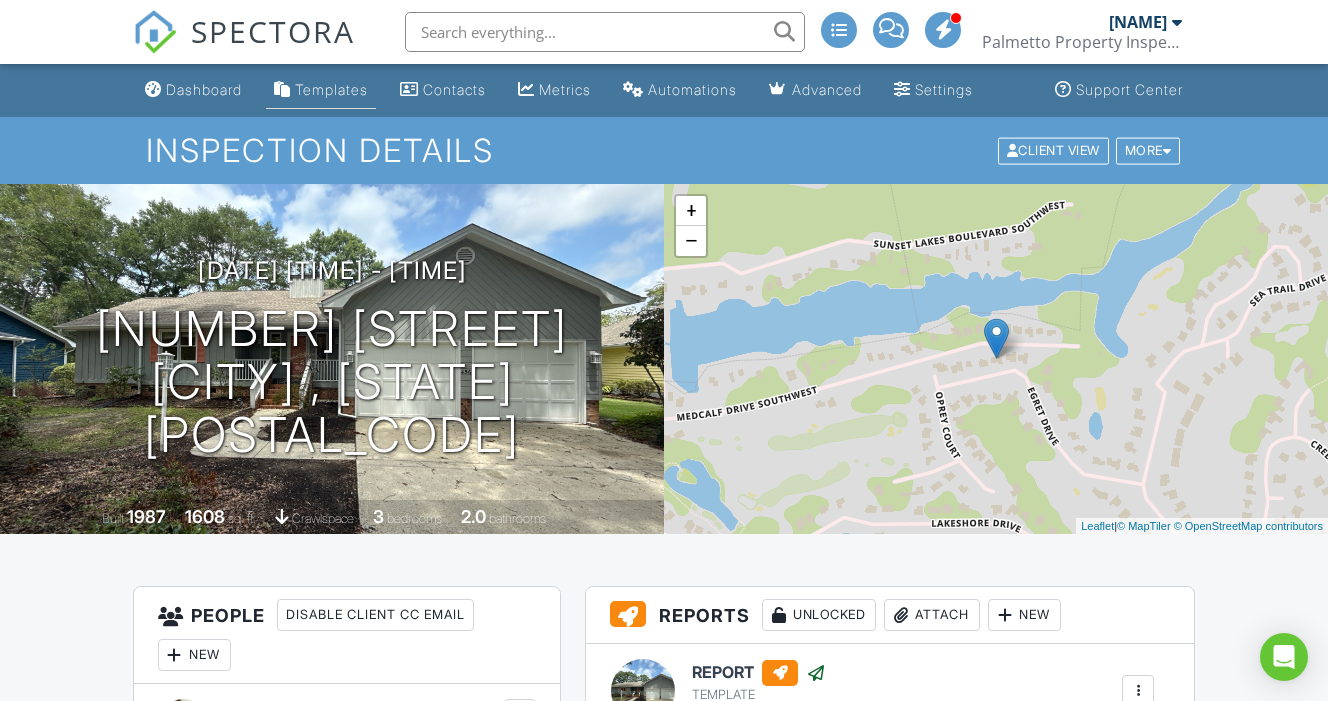 click on "Templates" at bounding box center (331, 89) 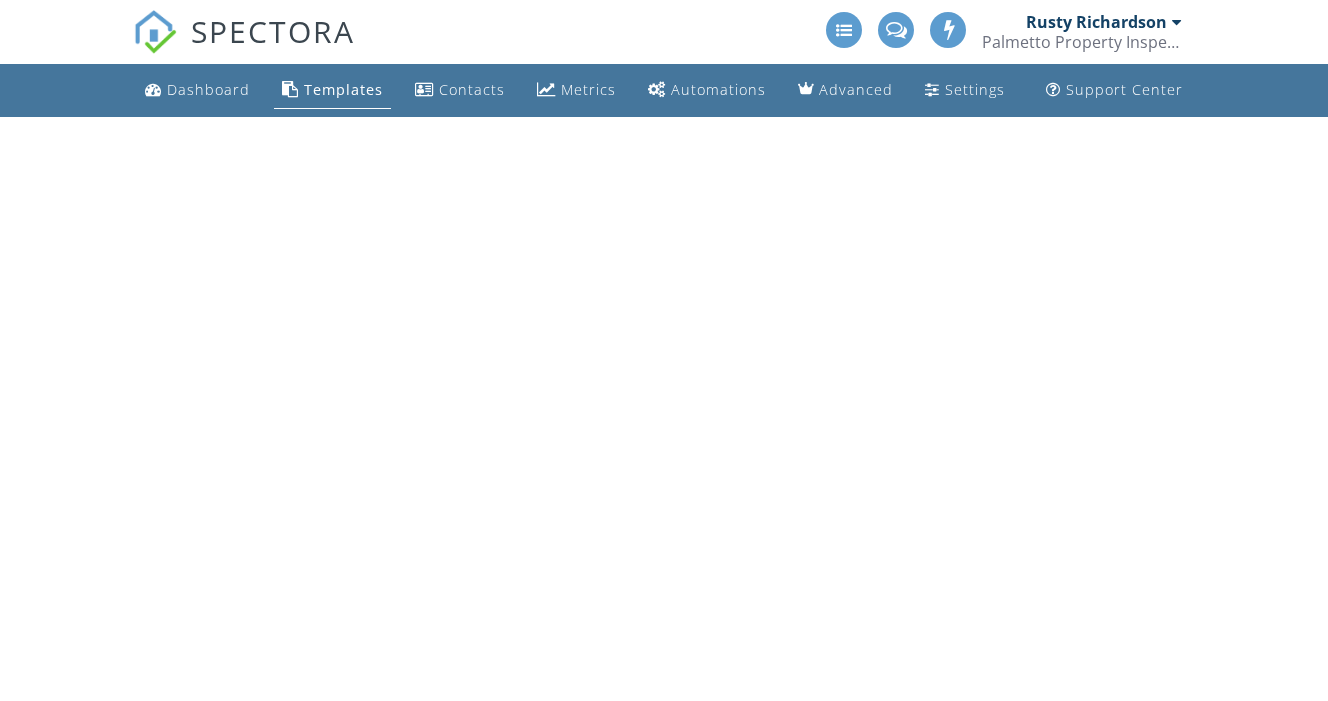 scroll, scrollTop: 0, scrollLeft: 0, axis: both 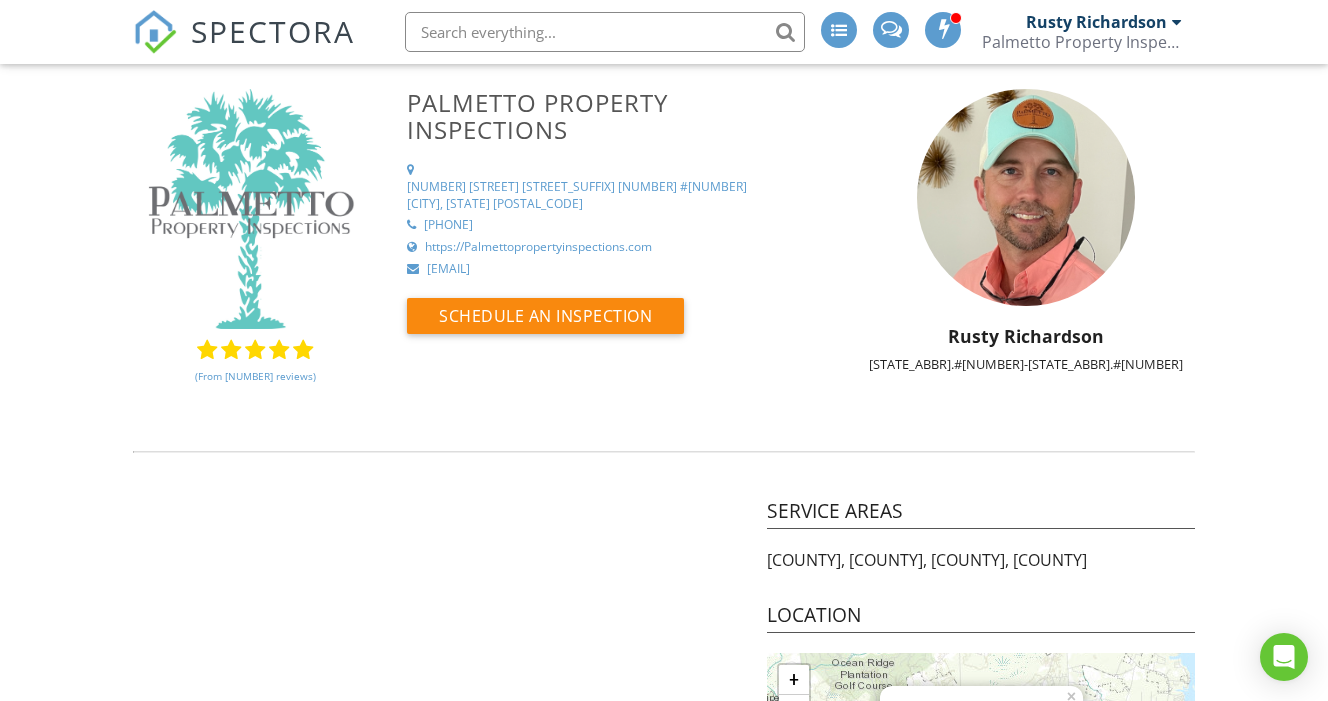 click on "Rusty Richardson" at bounding box center (1104, 22) 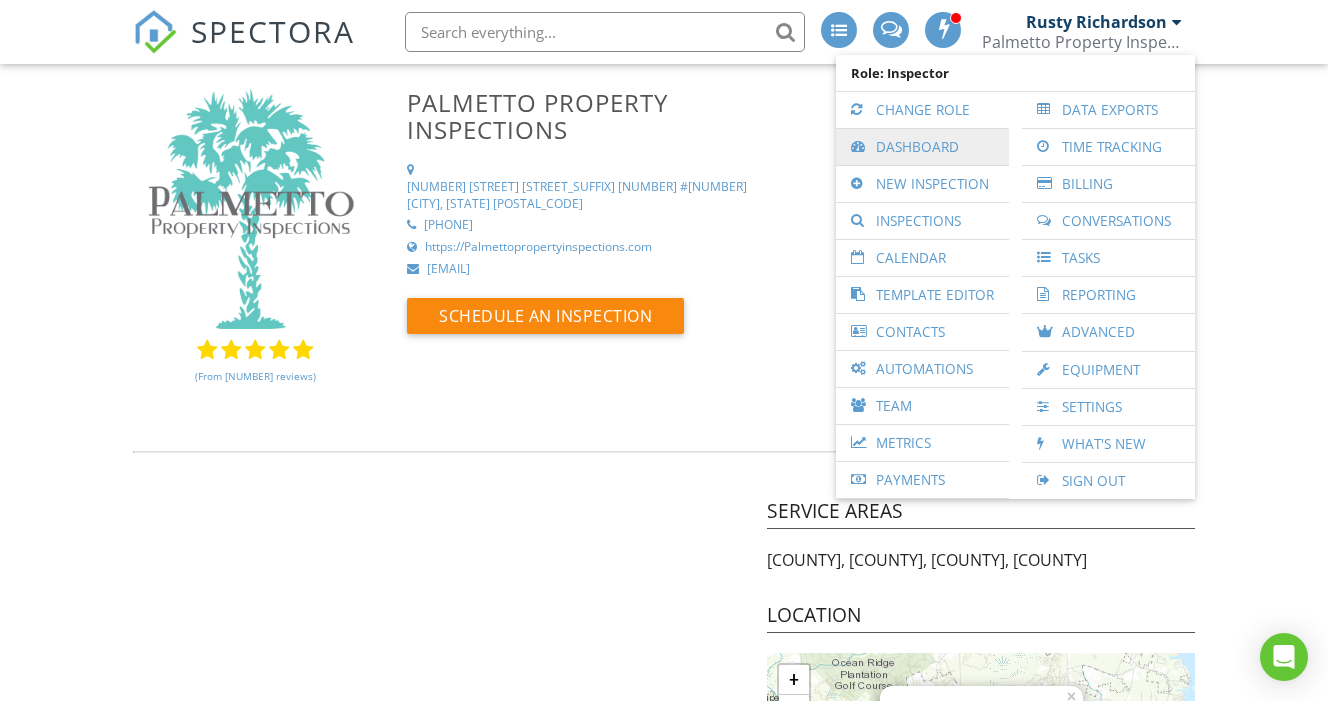 click on "Dashboard" at bounding box center (922, 147) 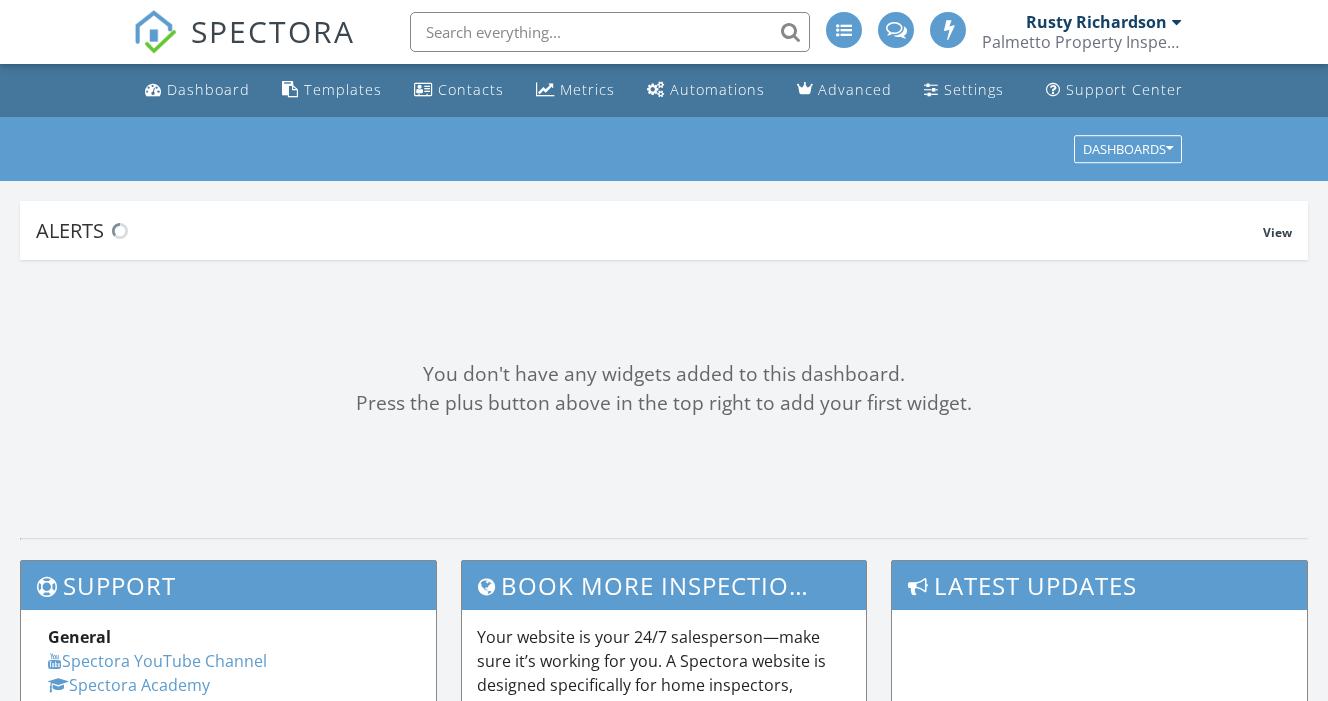 scroll, scrollTop: 0, scrollLeft: 0, axis: both 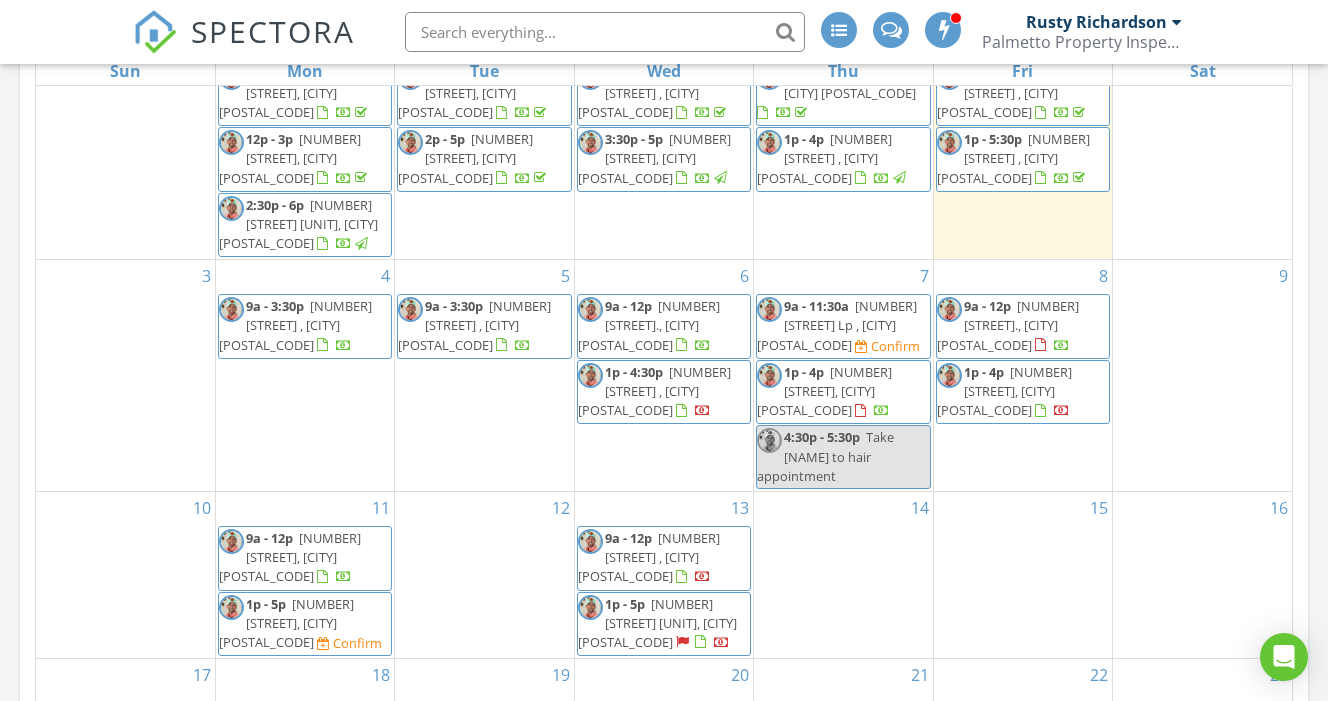 click on "5800 N Ocean Blvd 705, North Myrtle Beach 29582" at bounding box center [657, 623] 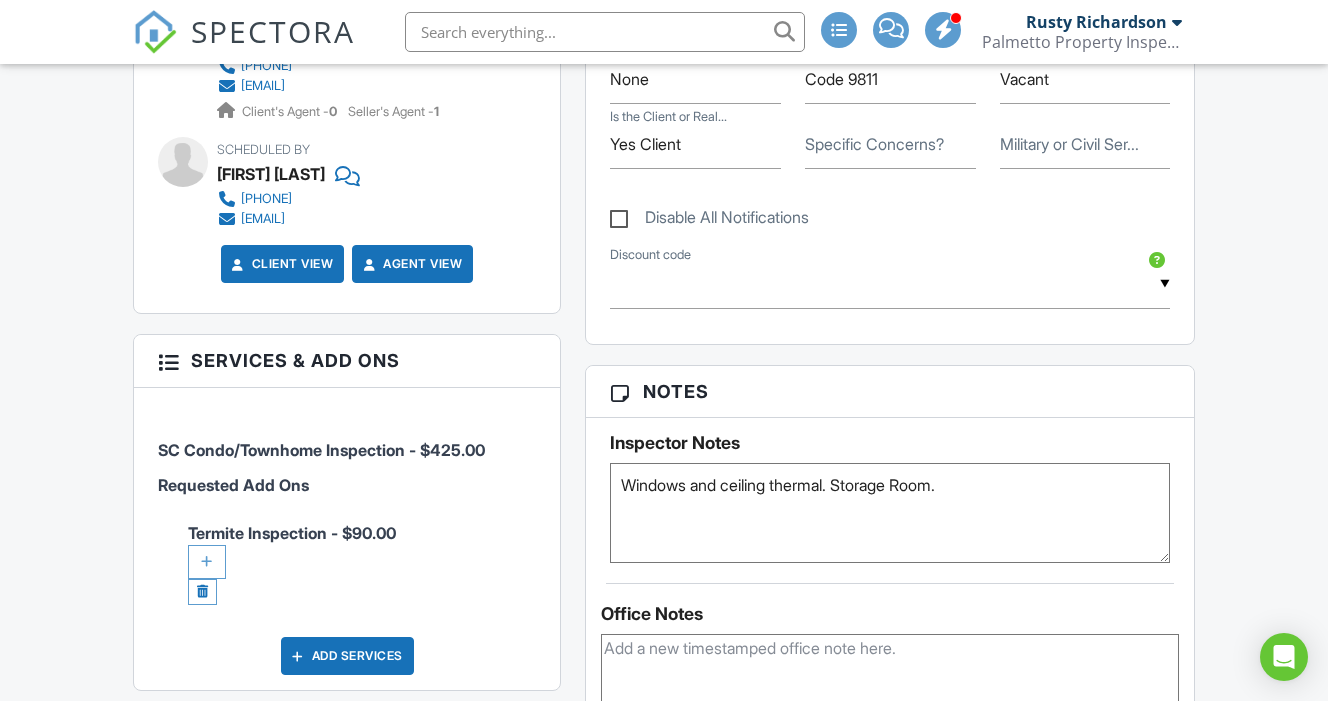 scroll, scrollTop: 1188, scrollLeft: 1, axis: both 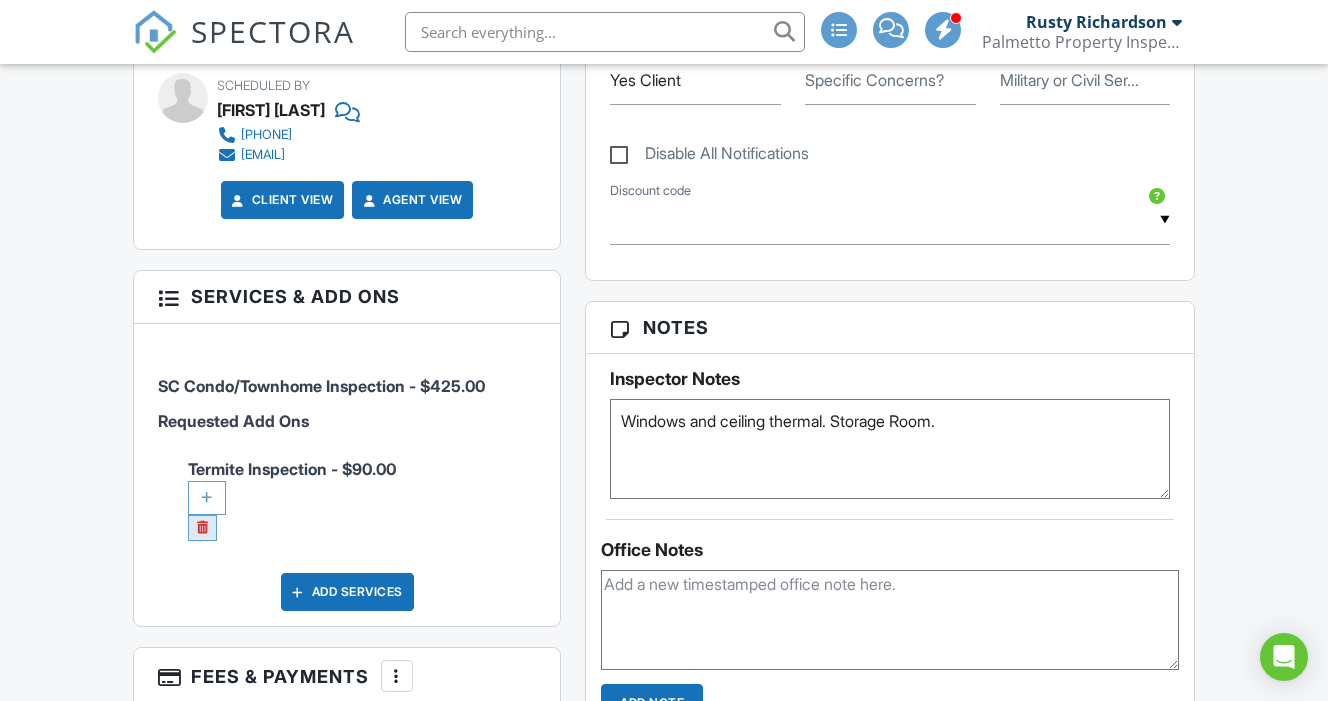 click at bounding box center (202, 528) 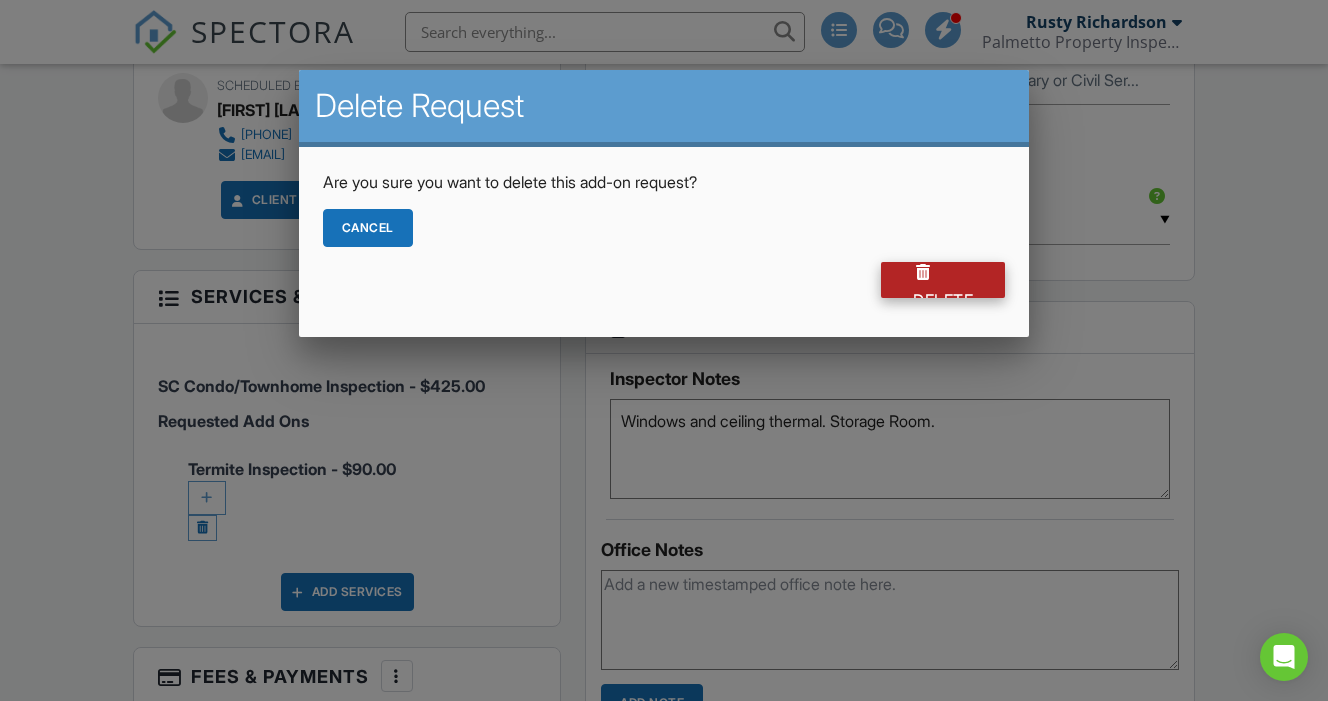 click on "Delete" at bounding box center [943, 280] 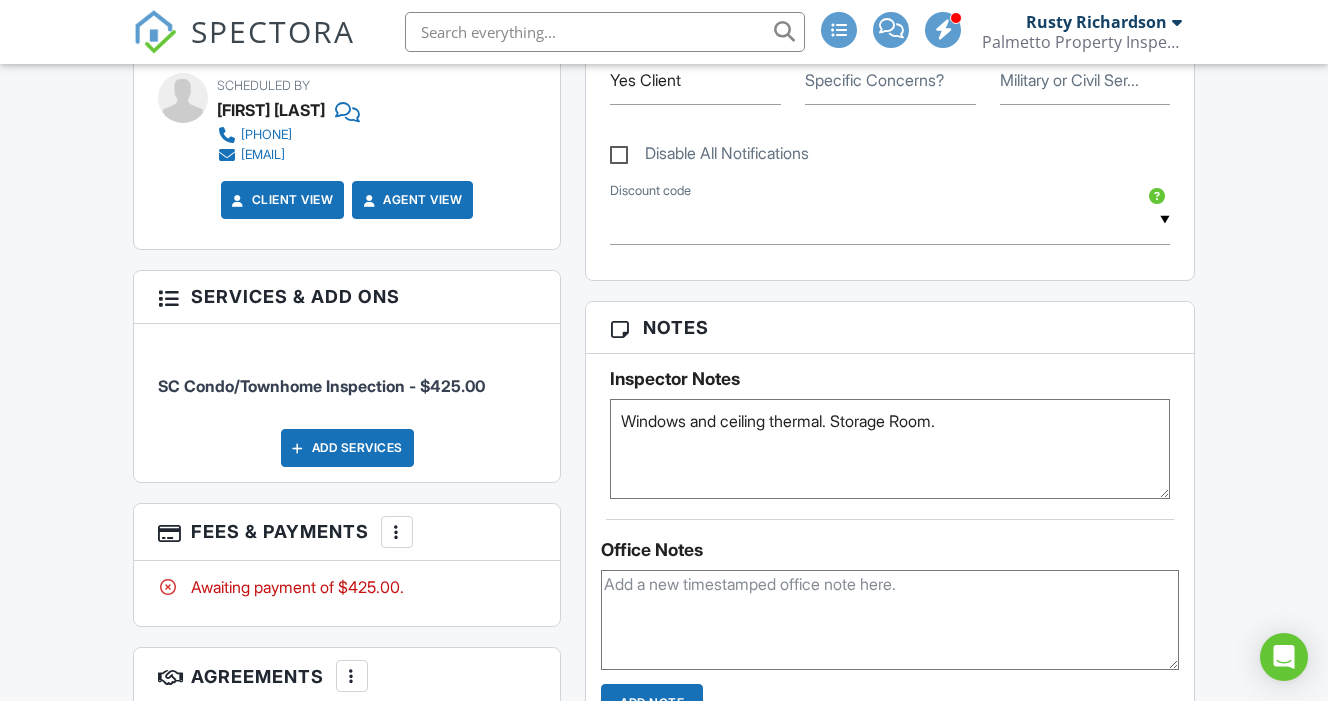 scroll, scrollTop: 1188, scrollLeft: 0, axis: vertical 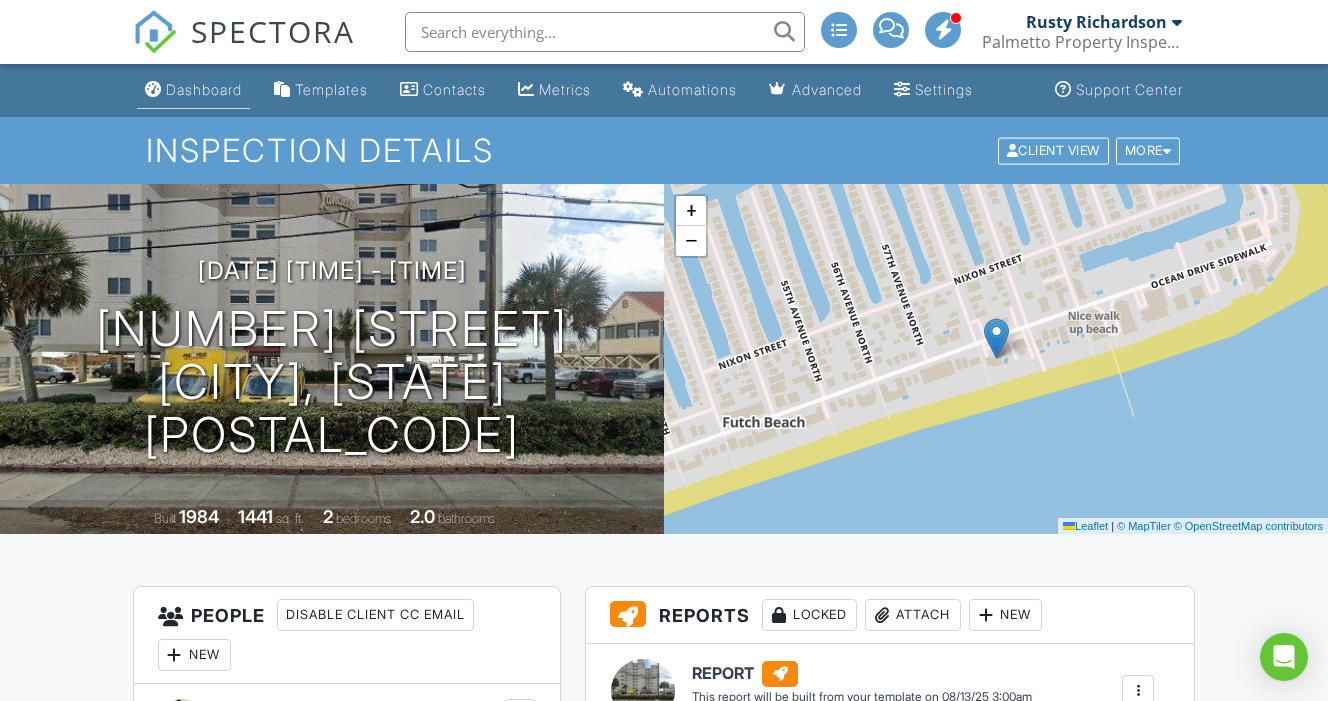 click on "Dashboard" at bounding box center (204, 89) 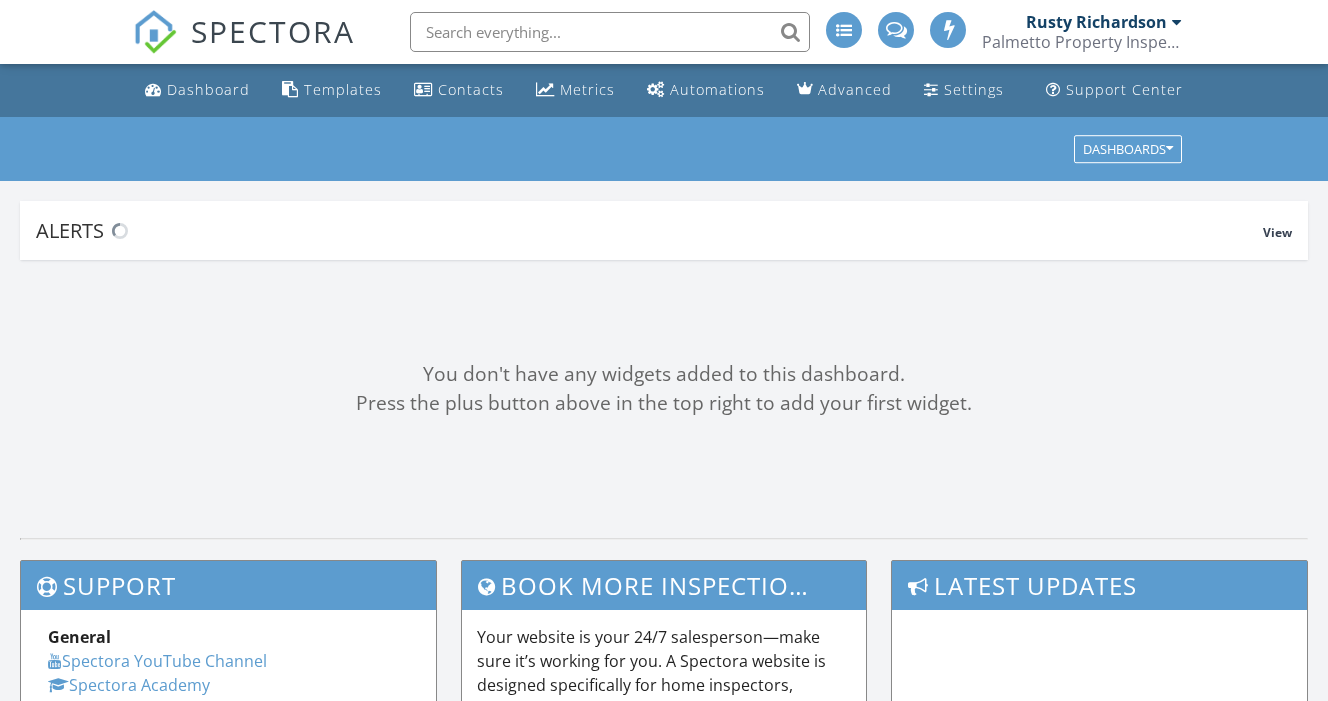 scroll, scrollTop: 0, scrollLeft: 0, axis: both 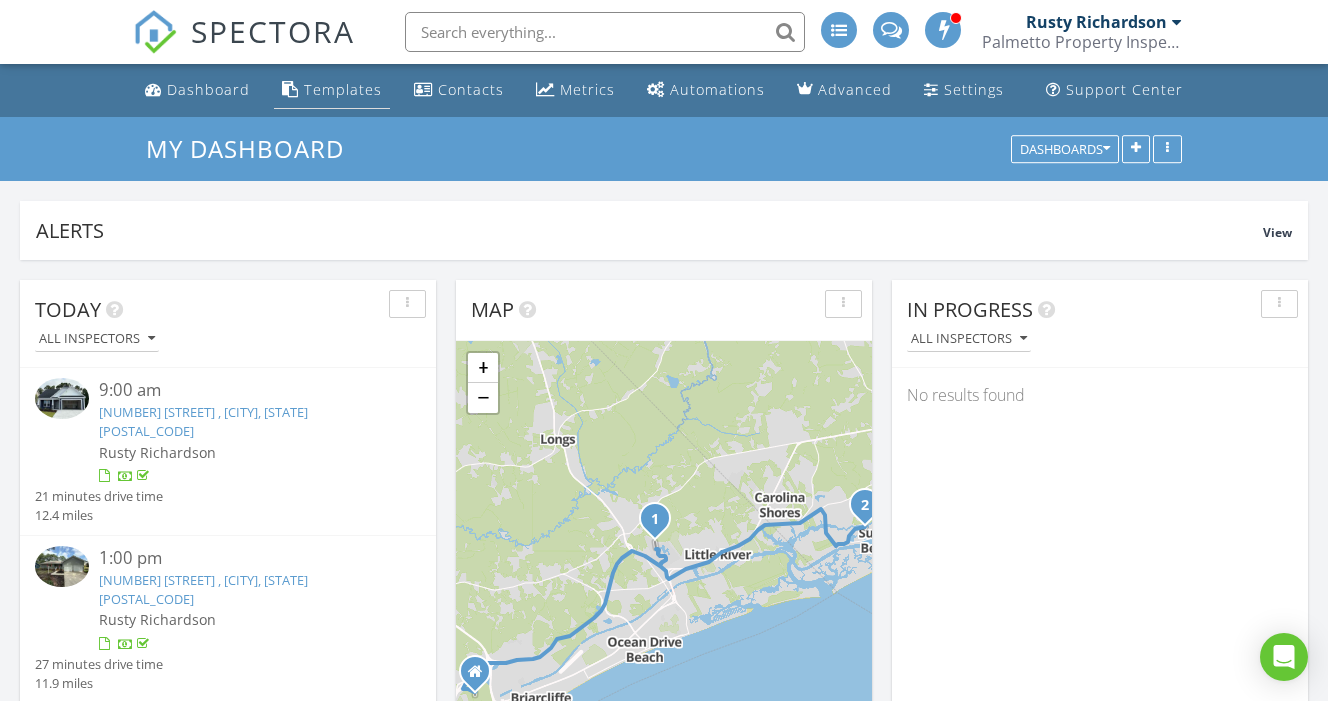 click on "Templates" at bounding box center [343, 89] 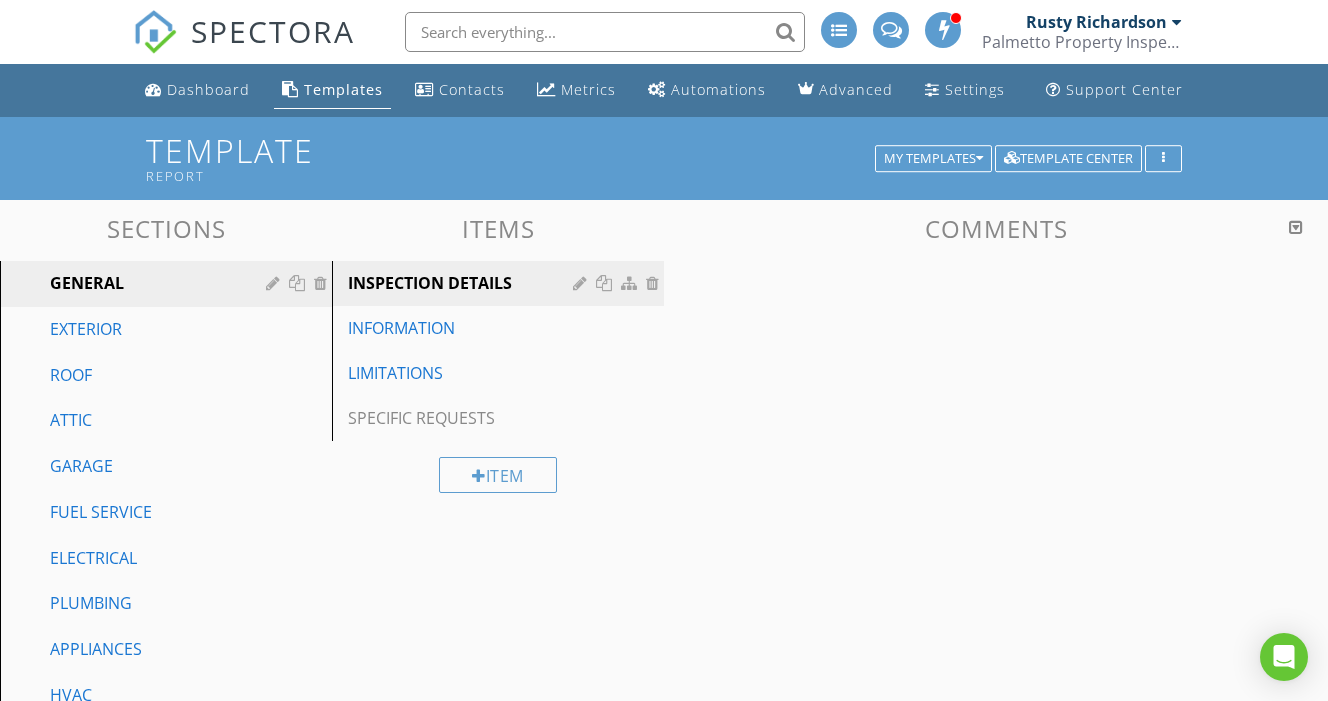 scroll, scrollTop: 0, scrollLeft: 0, axis: both 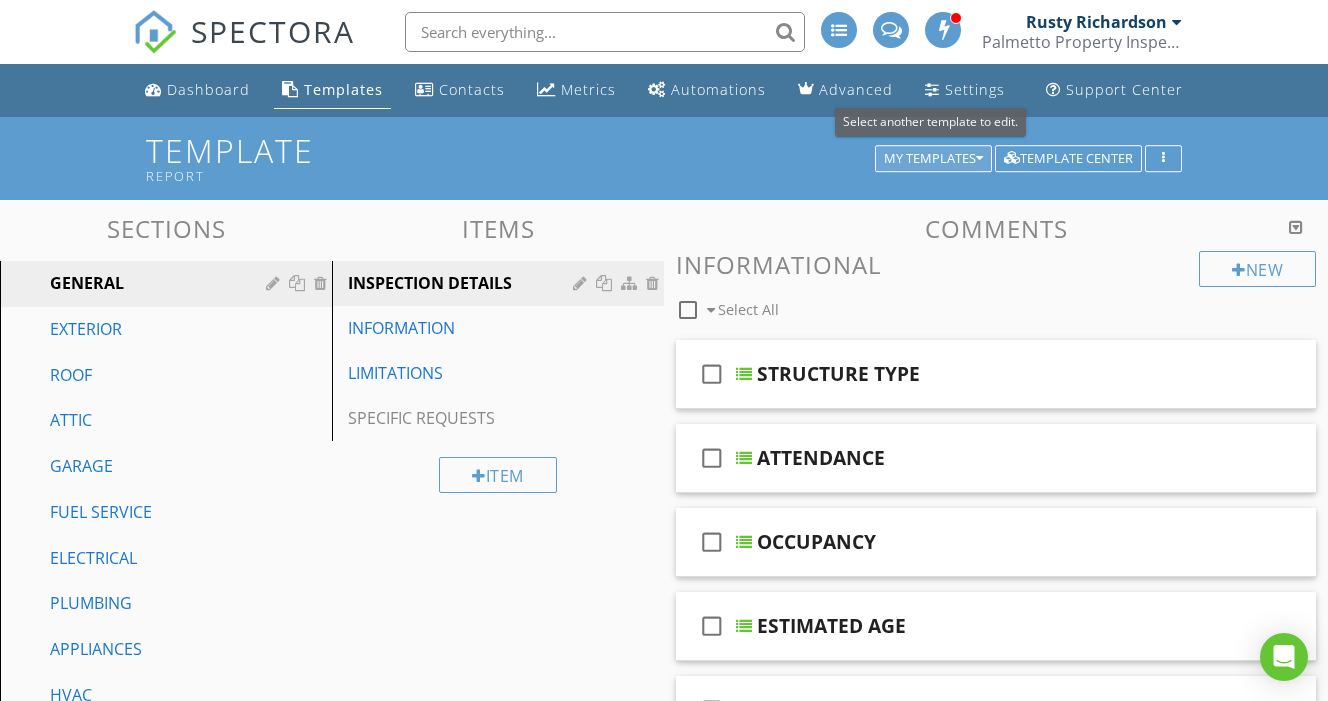 click on "My Templates" at bounding box center [933, 159] 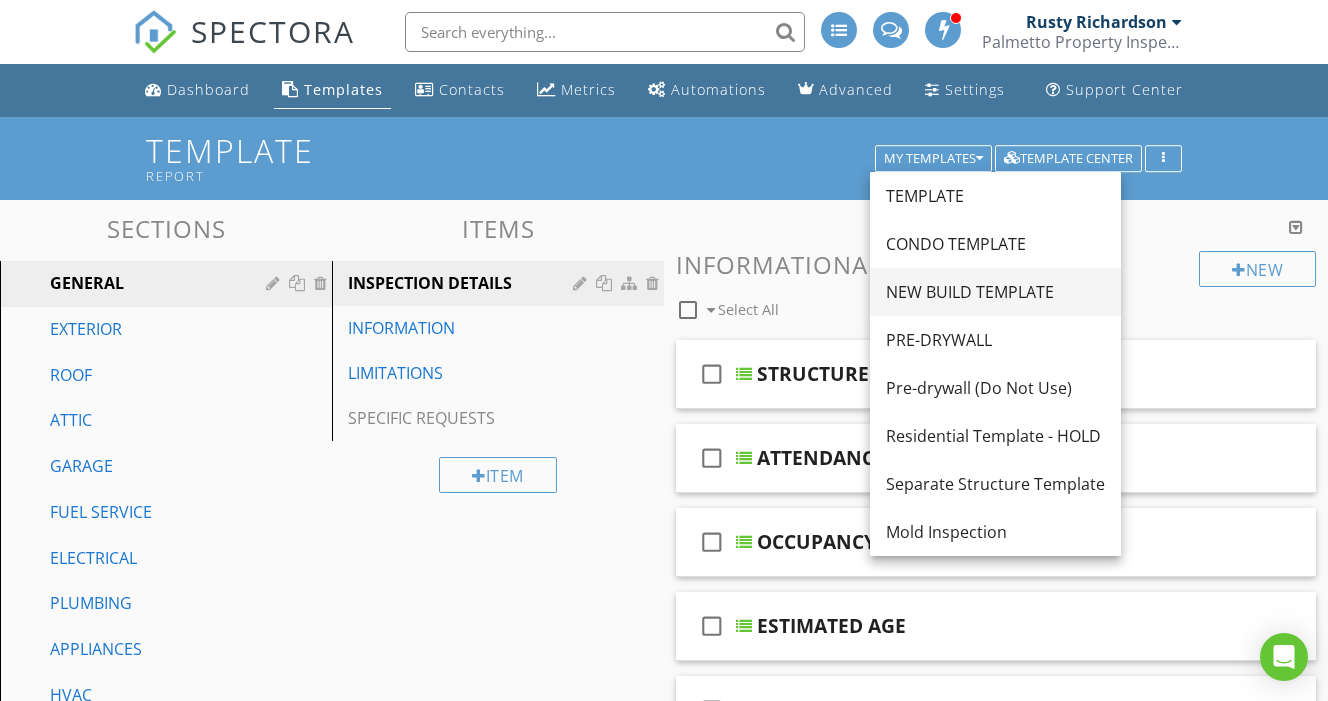 click on "NEW BUILD TEMPLATE" at bounding box center [995, 292] 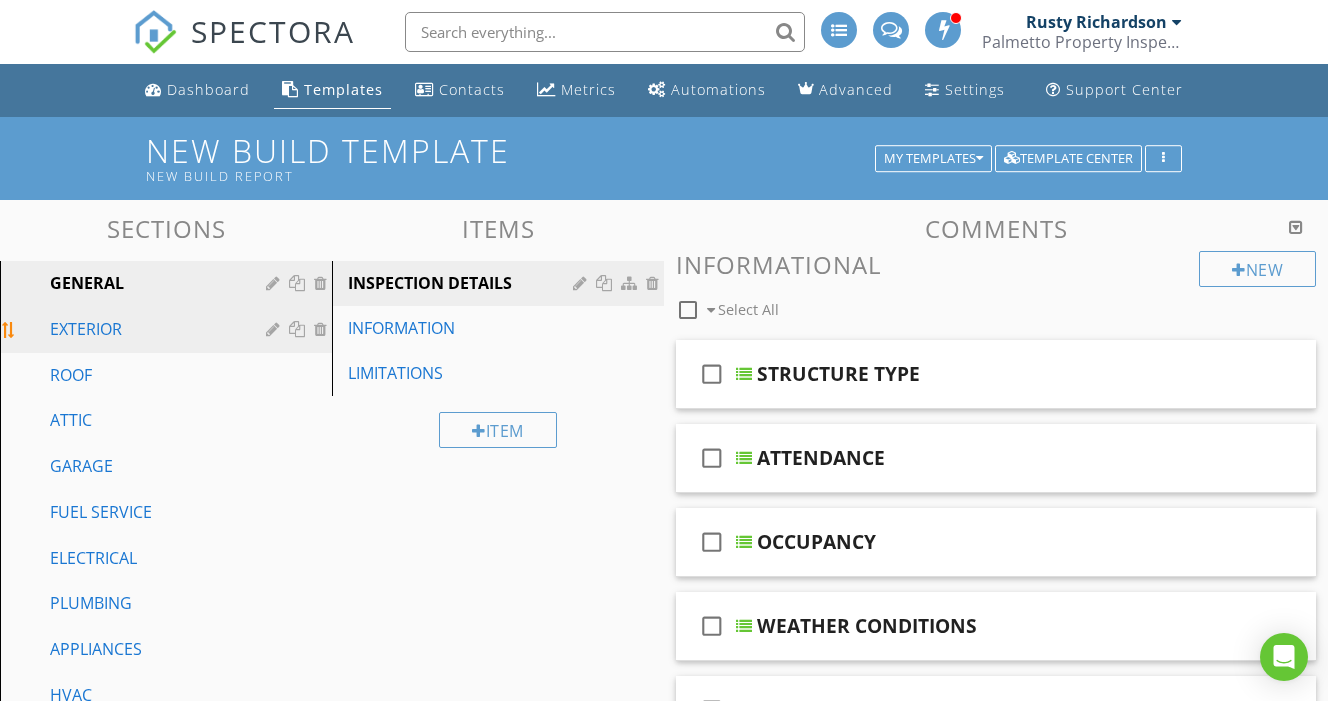 click on "EXTERIOR" at bounding box center (143, 329) 